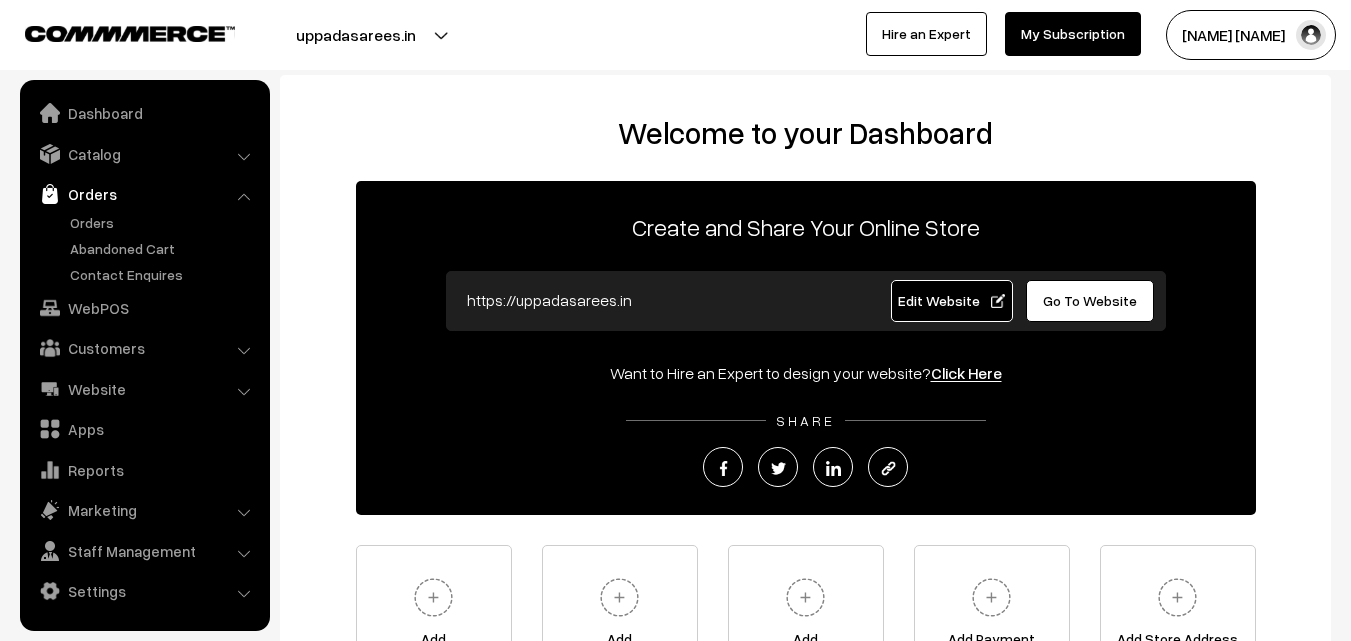 scroll, scrollTop: 0, scrollLeft: 0, axis: both 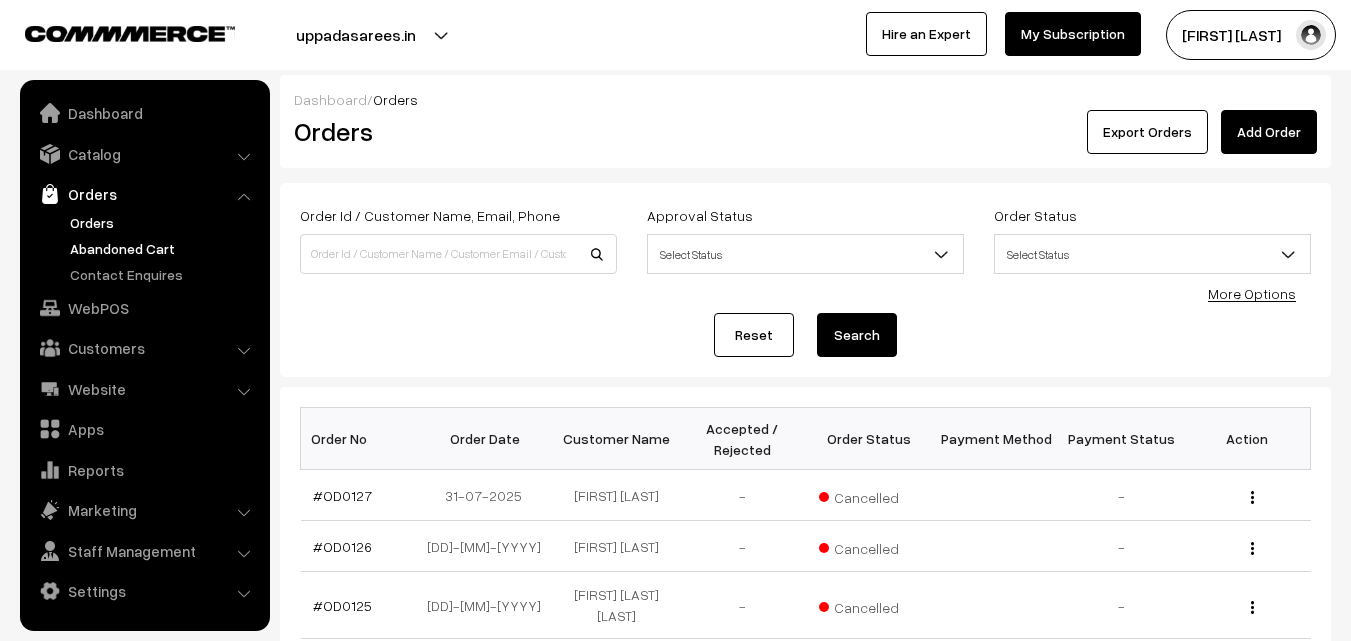 click on "Abandoned Cart" at bounding box center (164, 248) 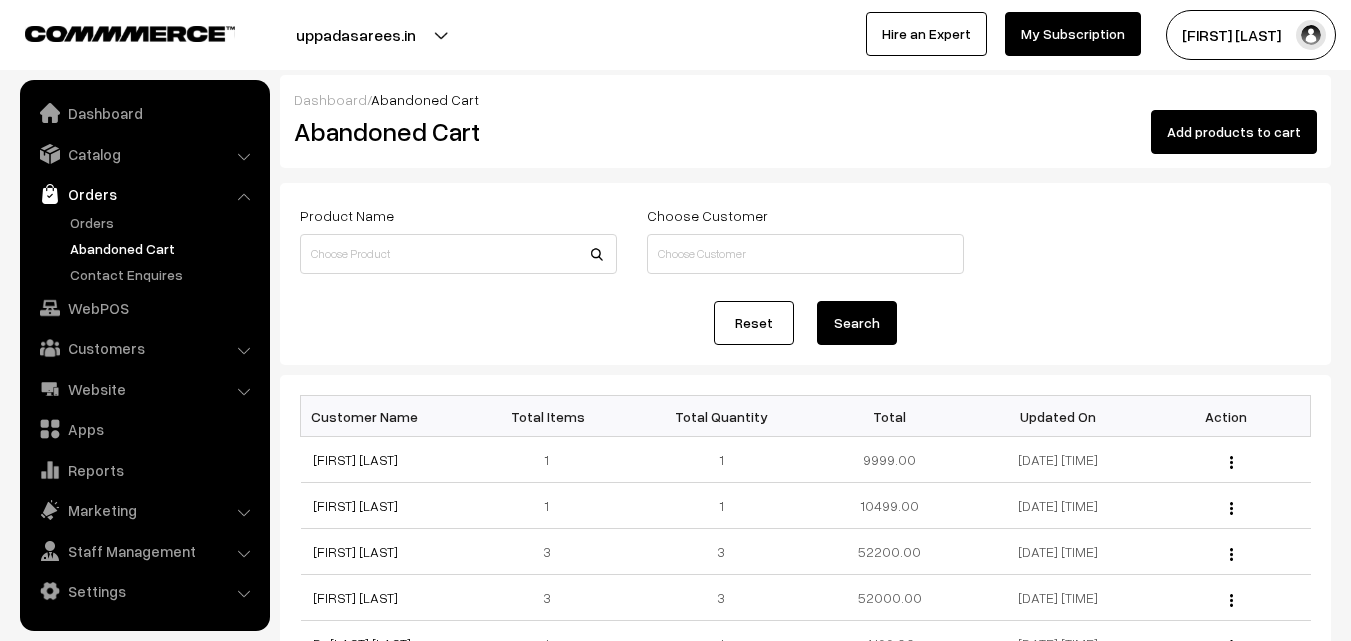 scroll, scrollTop: 0, scrollLeft: 0, axis: both 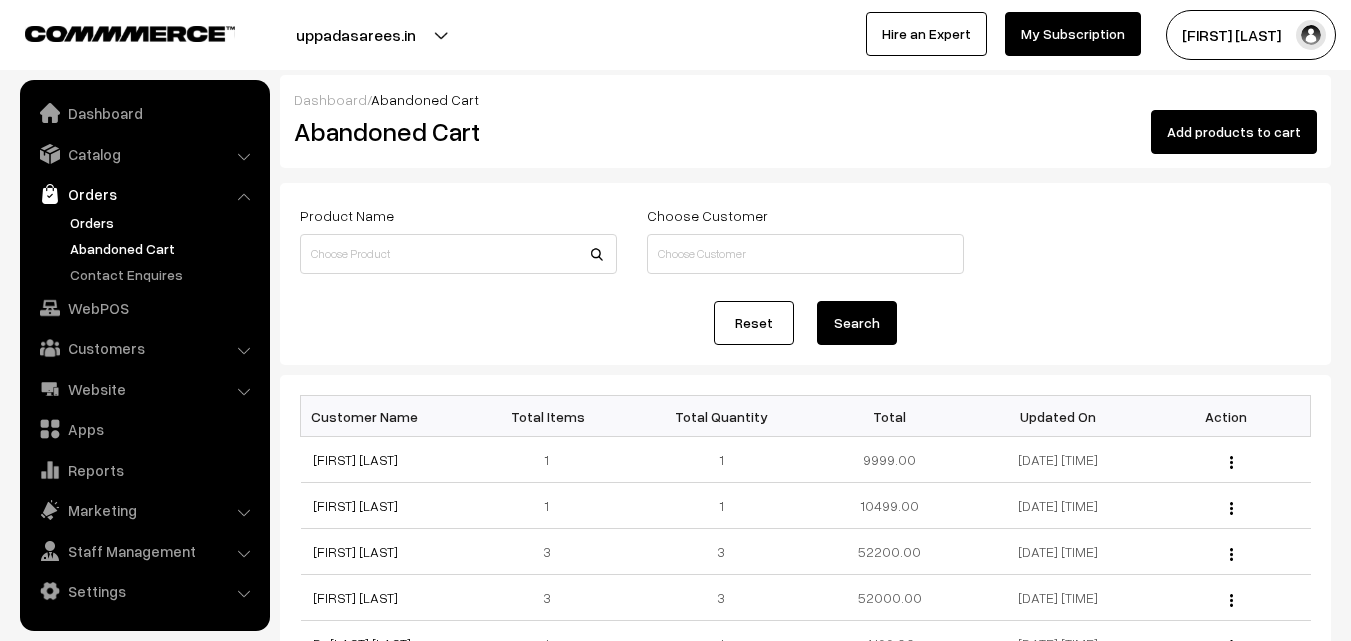 click on "Orders" at bounding box center [164, 222] 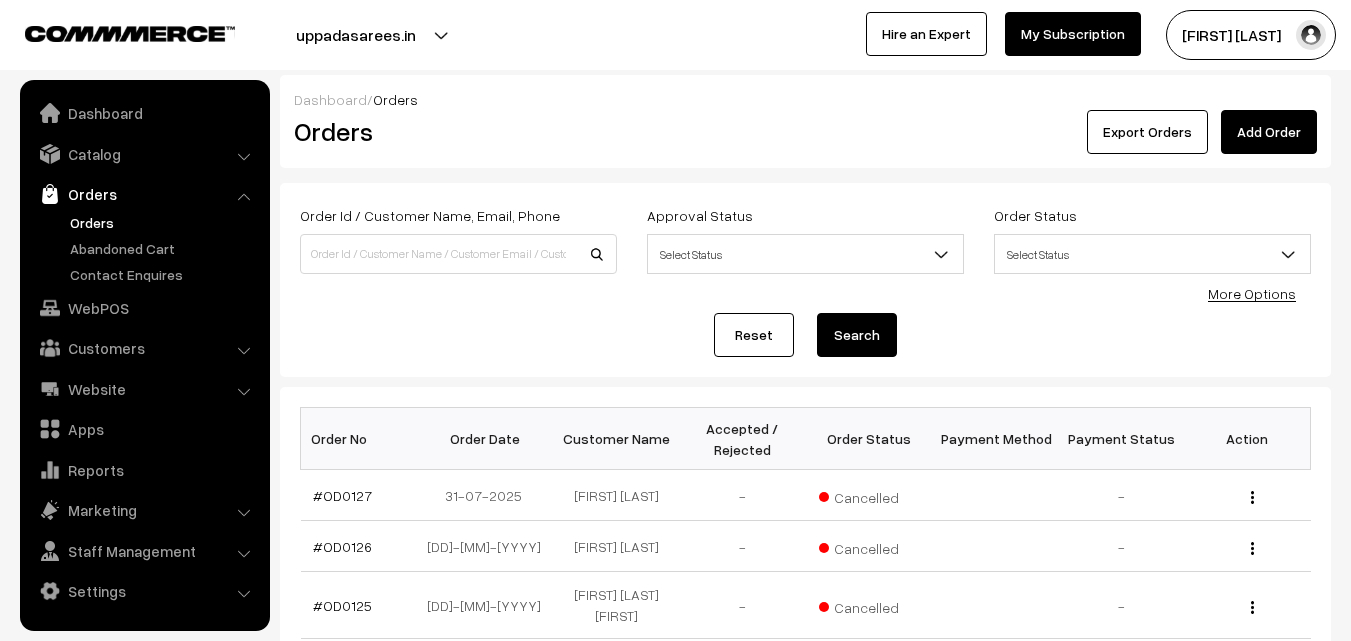 scroll, scrollTop: 0, scrollLeft: 0, axis: both 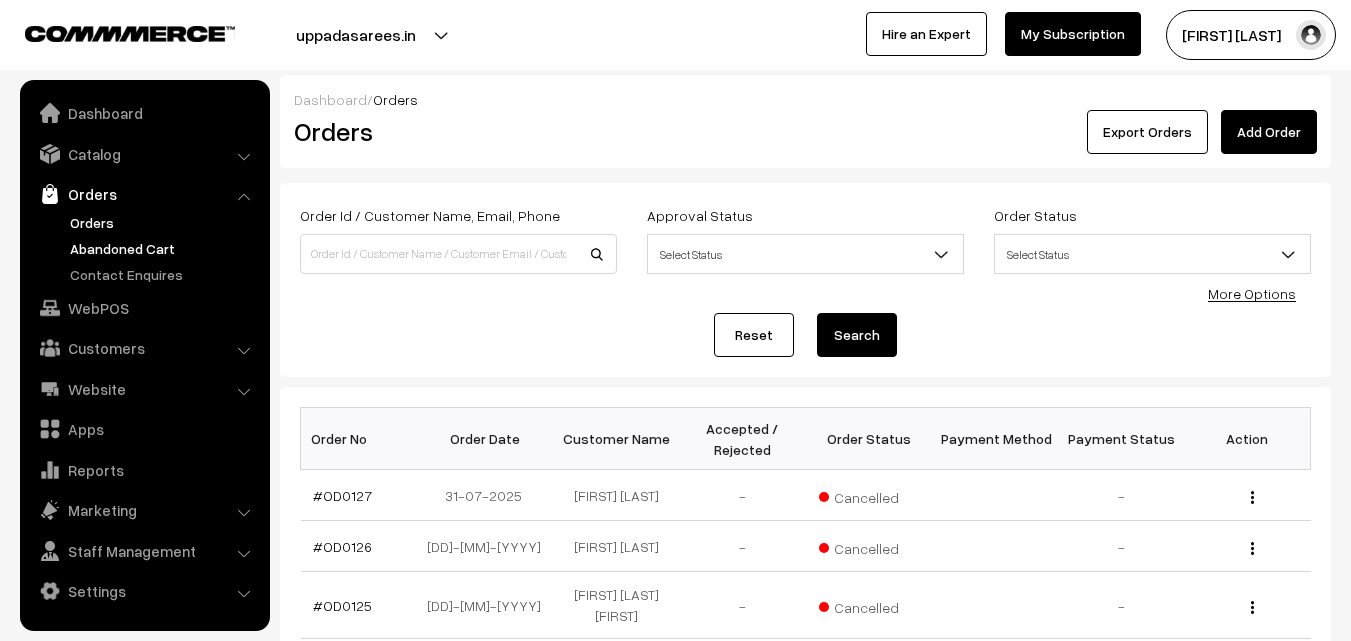 click on "Abandoned Cart" at bounding box center (164, 248) 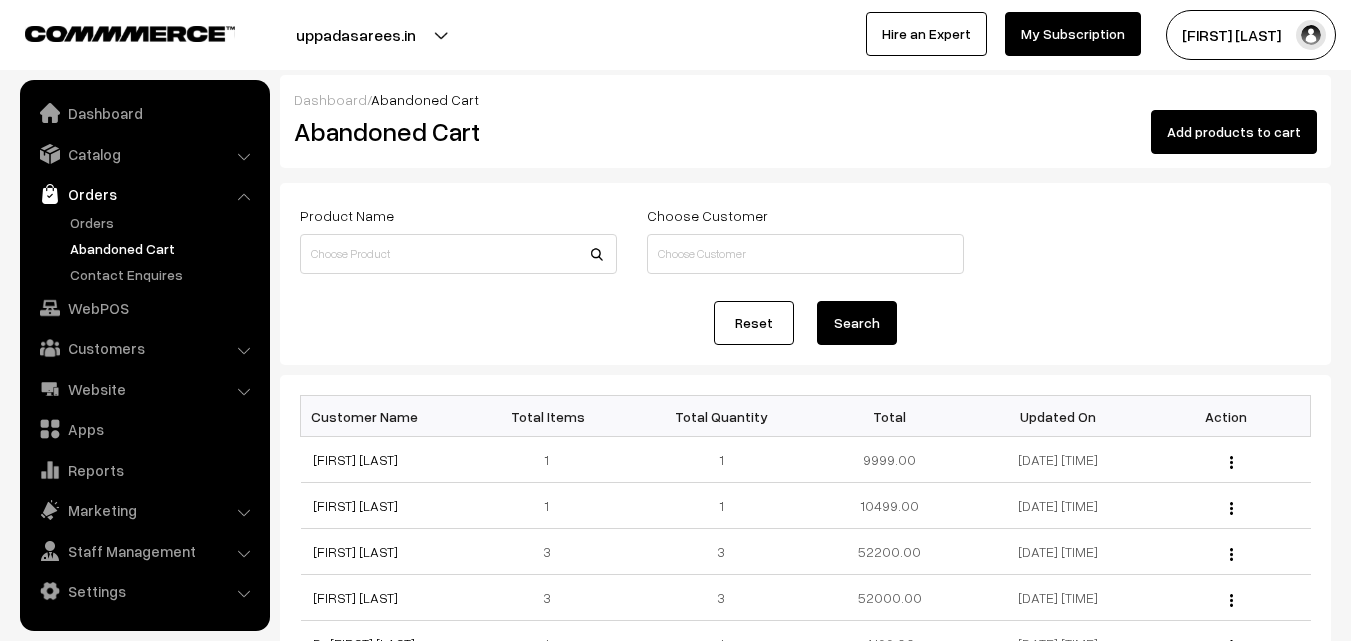 scroll, scrollTop: 0, scrollLeft: 0, axis: both 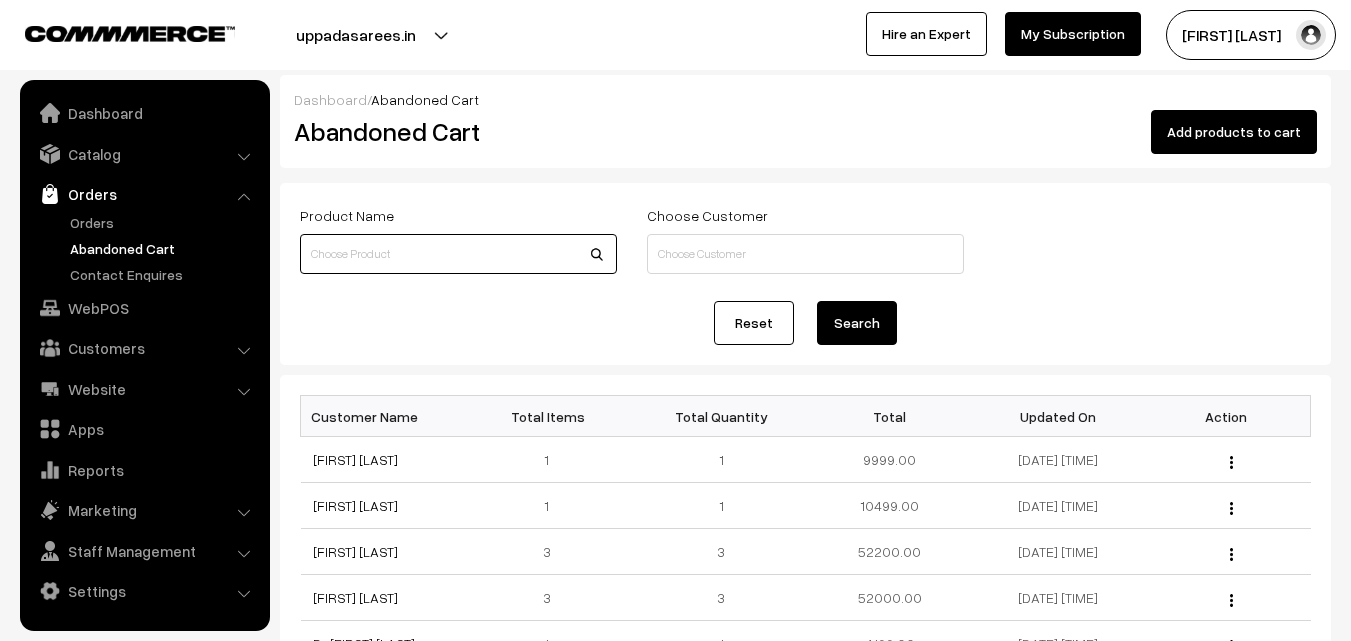 click at bounding box center (458, 254) 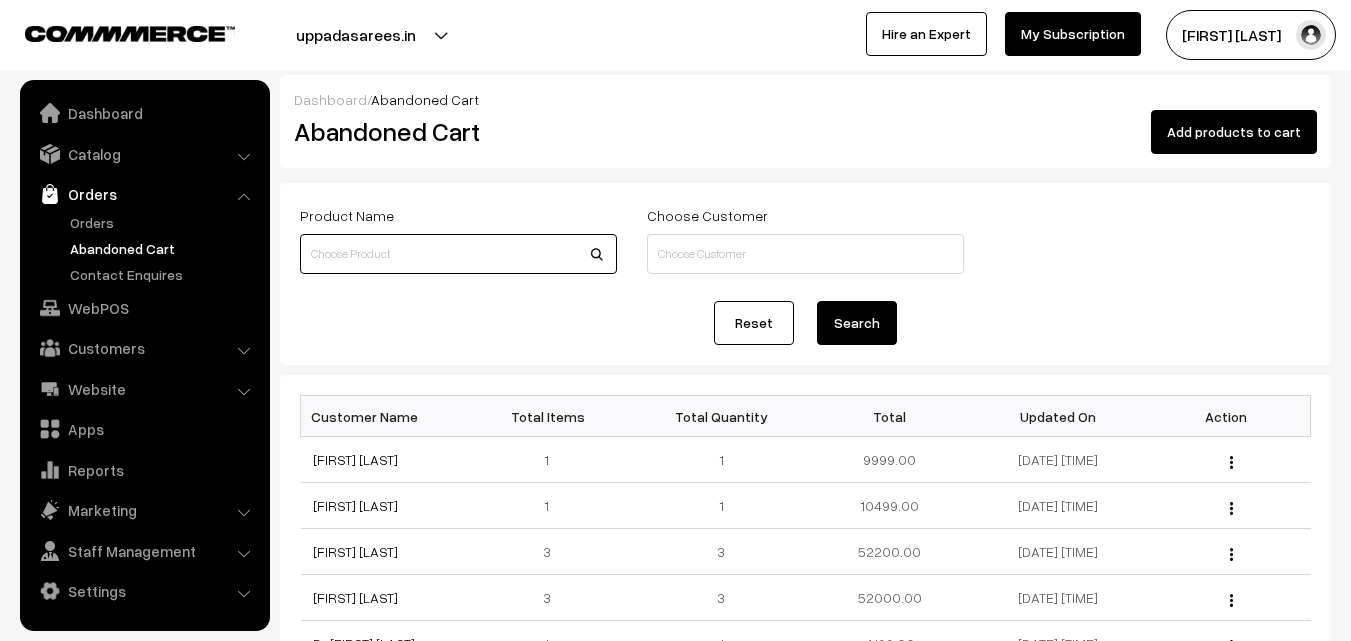 paste on "[USERNAME]" 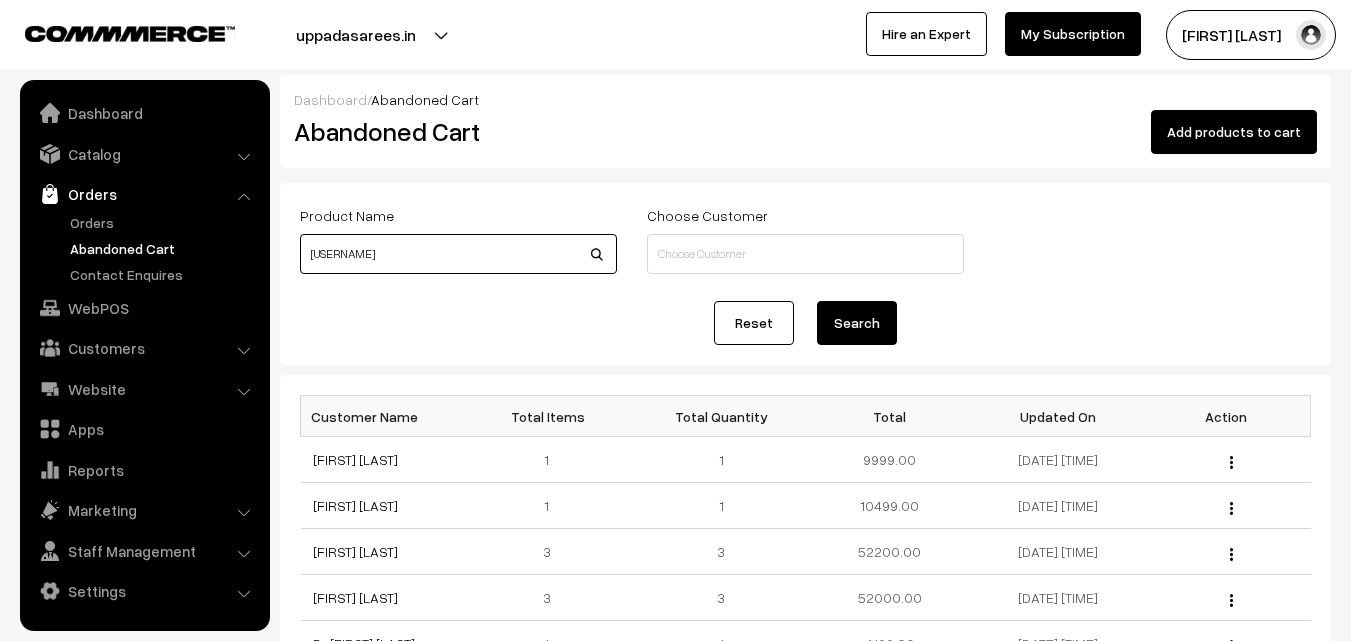type on "[USERNAME]" 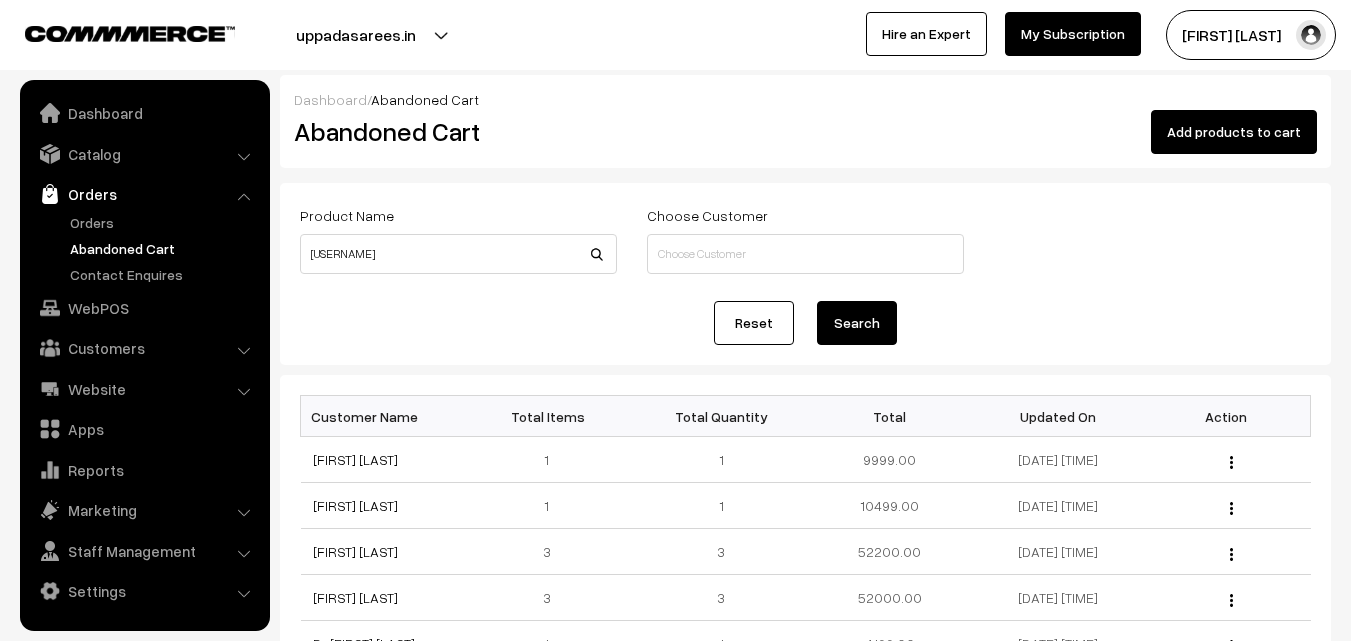 click on "Search" at bounding box center [857, 323] 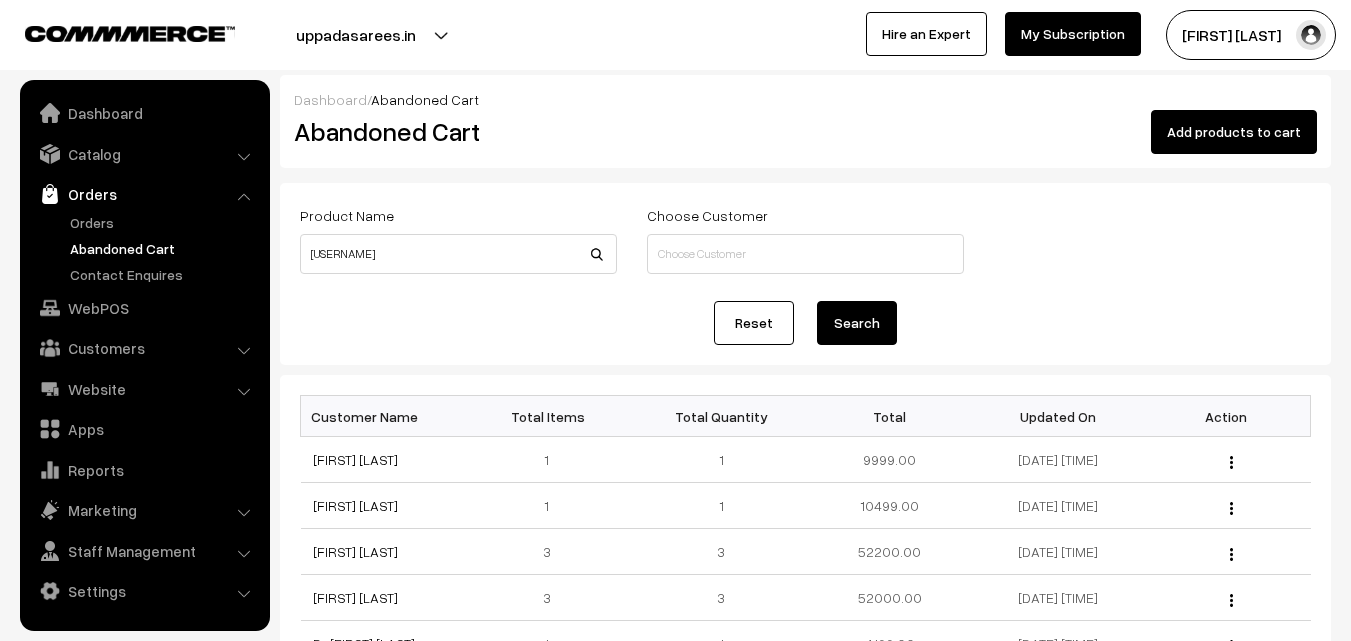 scroll, scrollTop: 0, scrollLeft: 0, axis: both 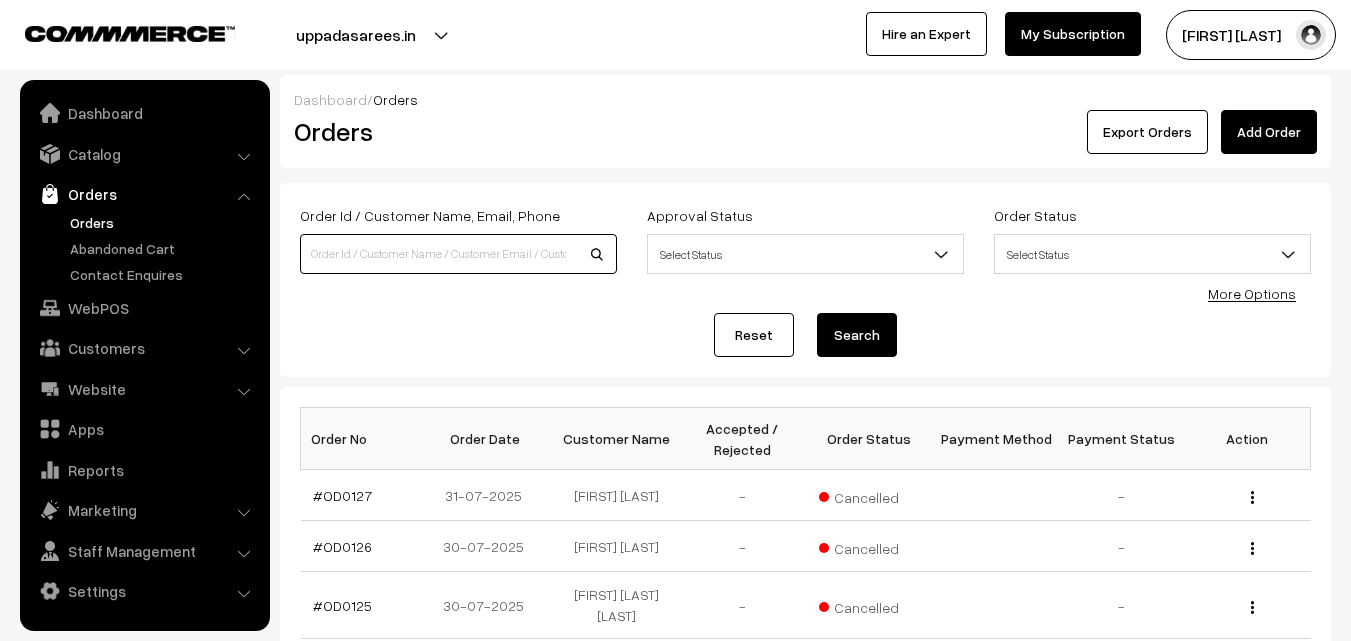 paste on "va7134-mar-uppada-sp" 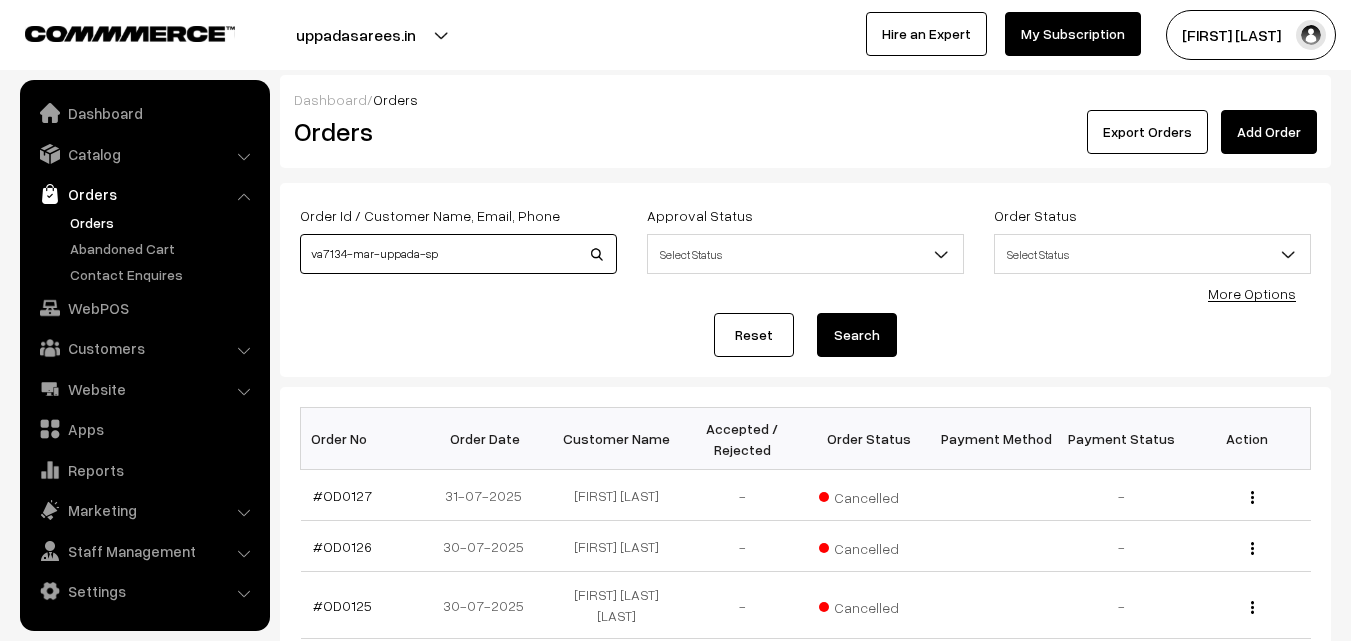 type on "va7134-mar-uppada-sp" 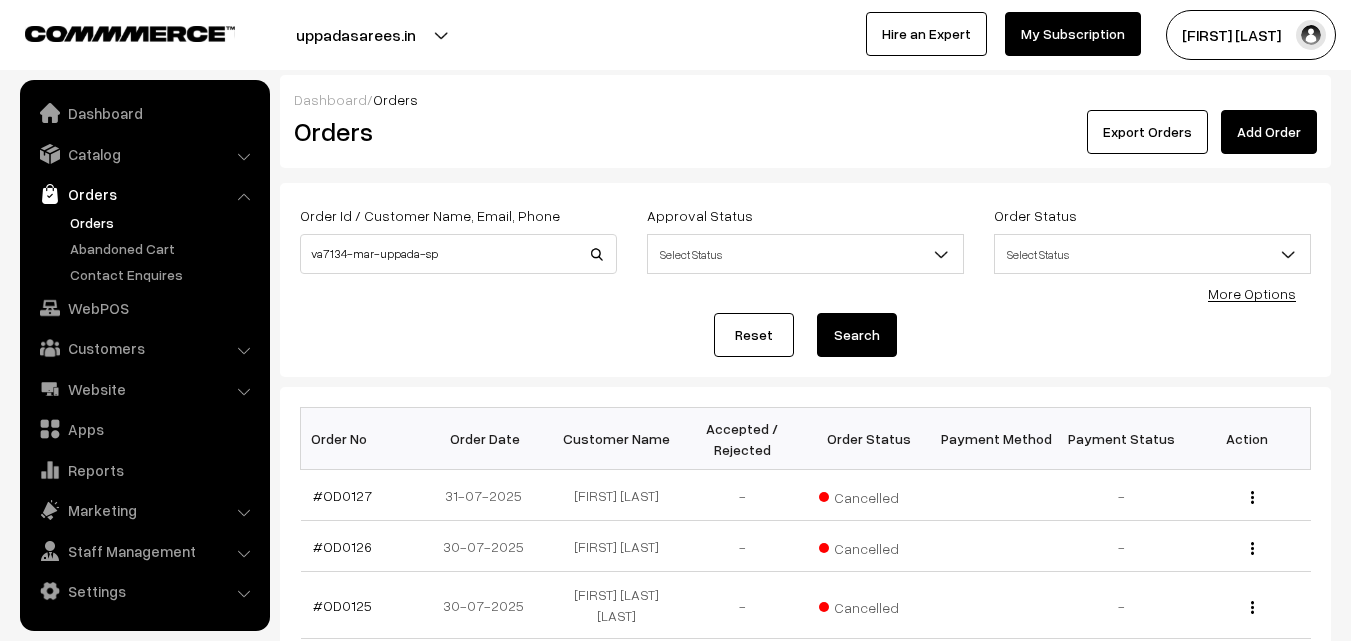 click on "Search" at bounding box center [857, 335] 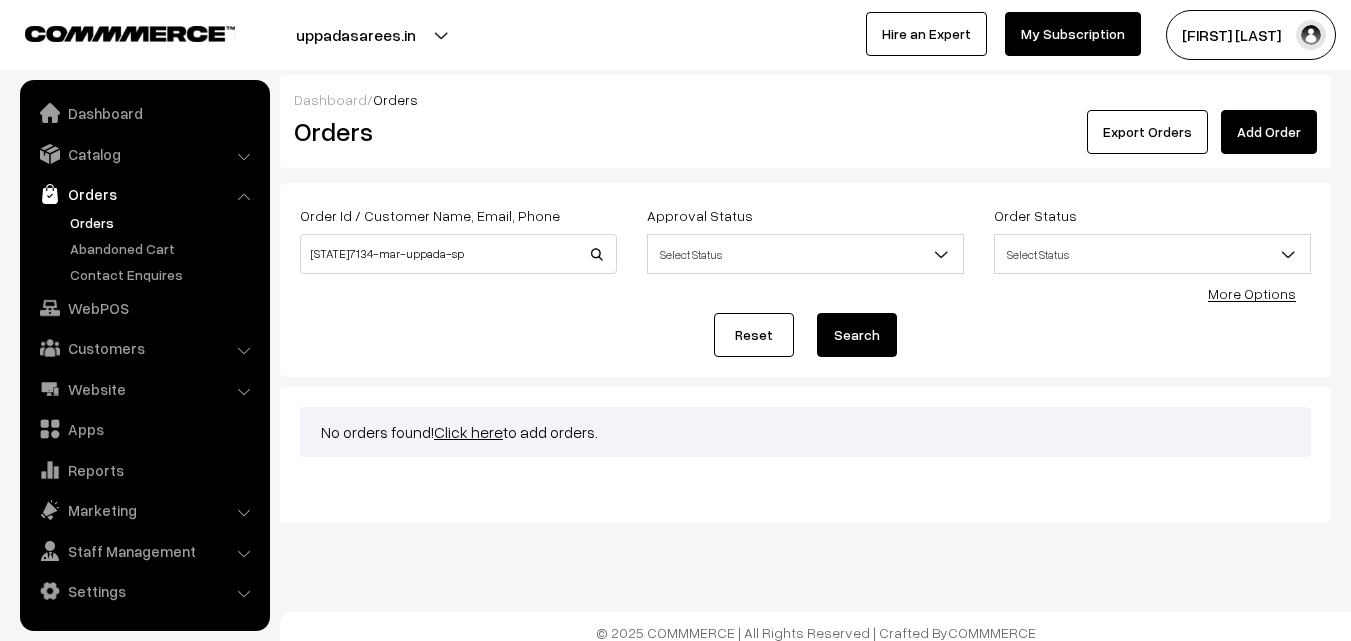 scroll, scrollTop: 0, scrollLeft: 0, axis: both 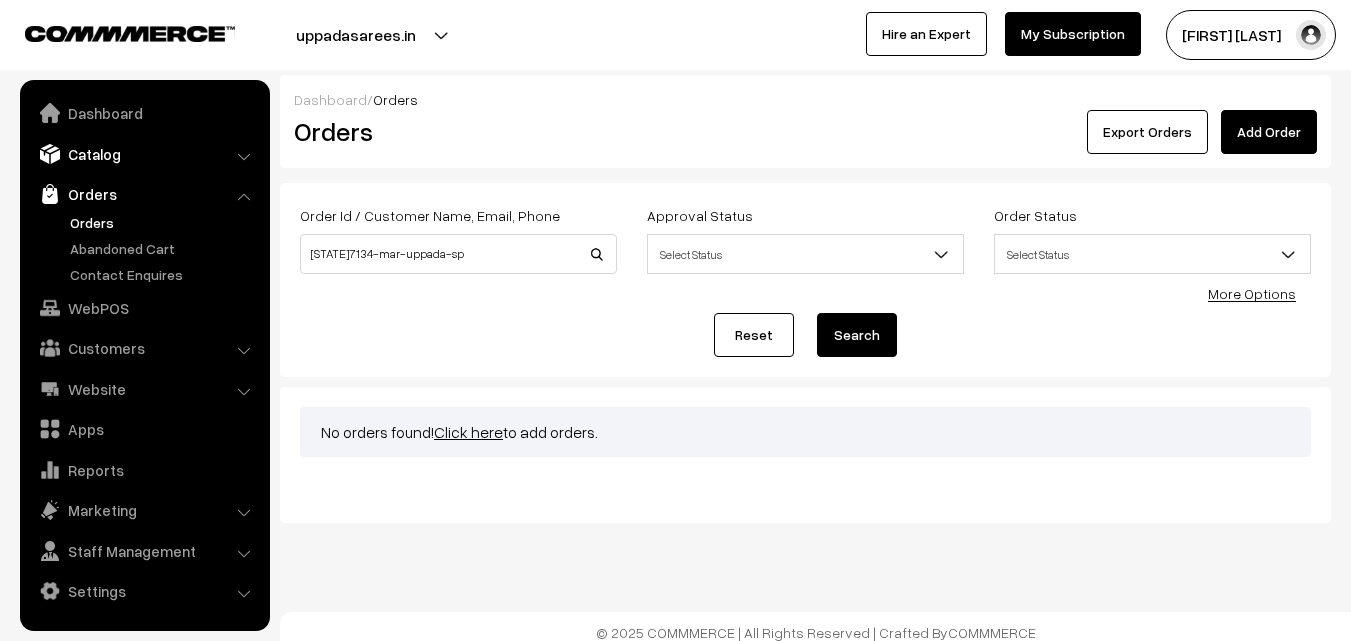 click on "Catalog" at bounding box center (144, 154) 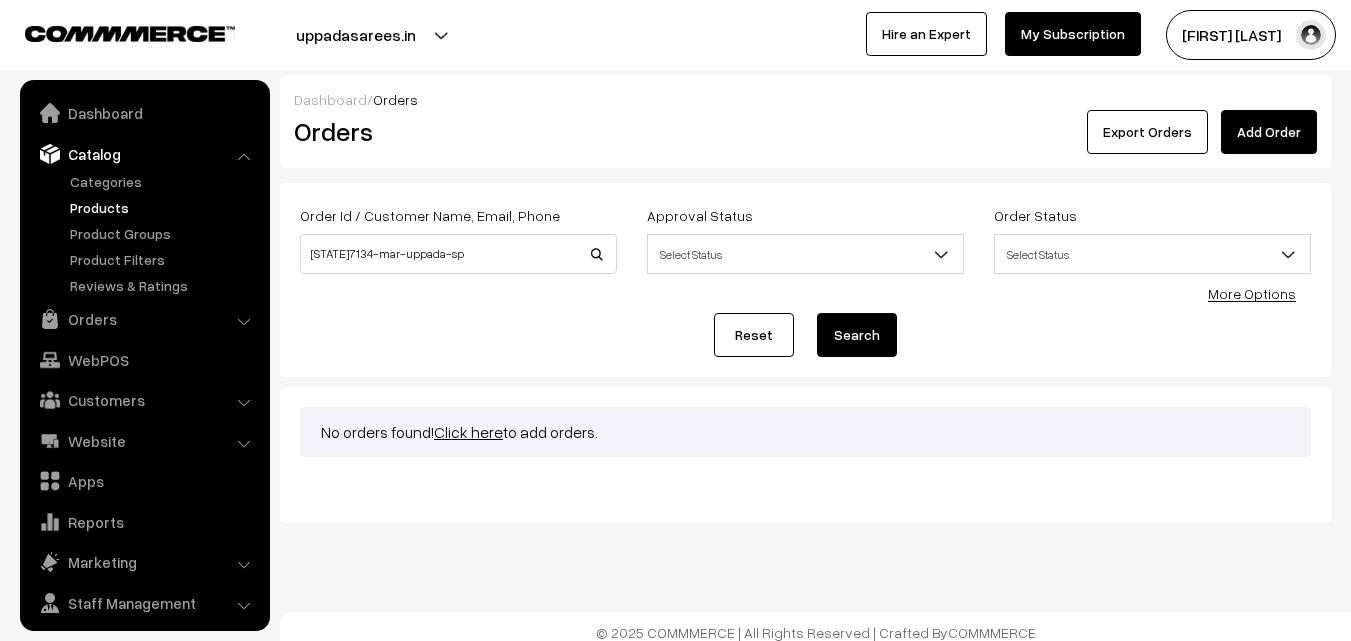 click on "Products" at bounding box center (164, 207) 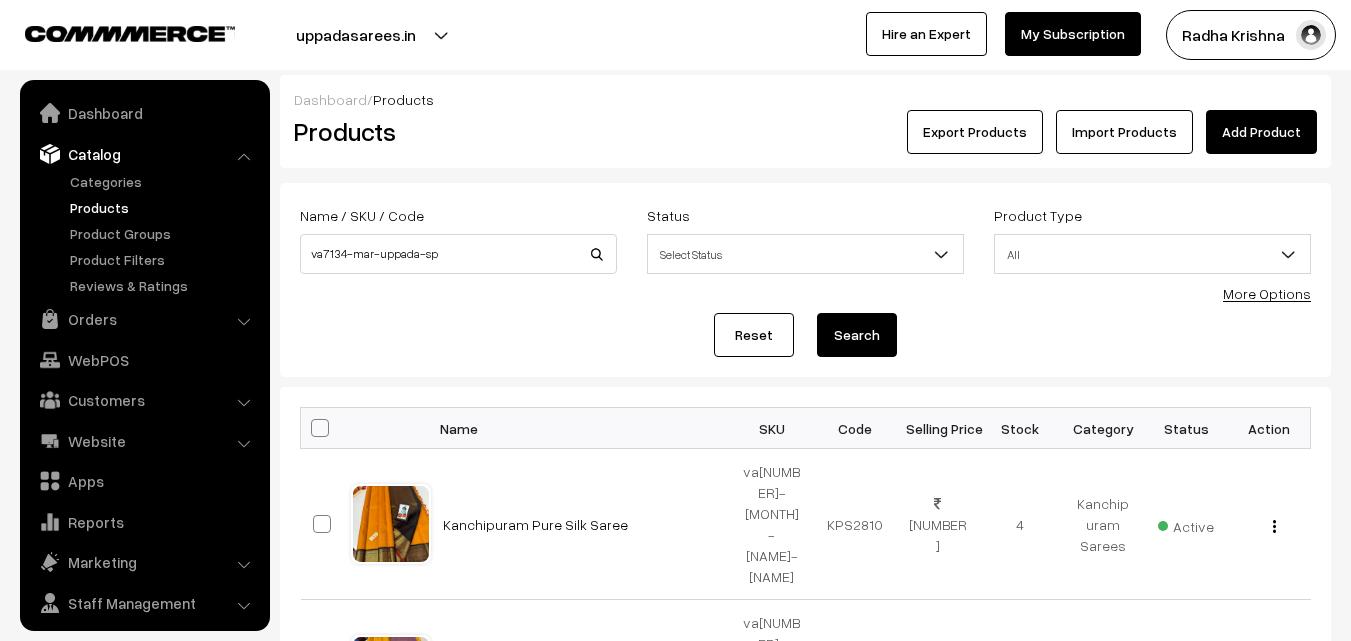 scroll, scrollTop: 0, scrollLeft: 0, axis: both 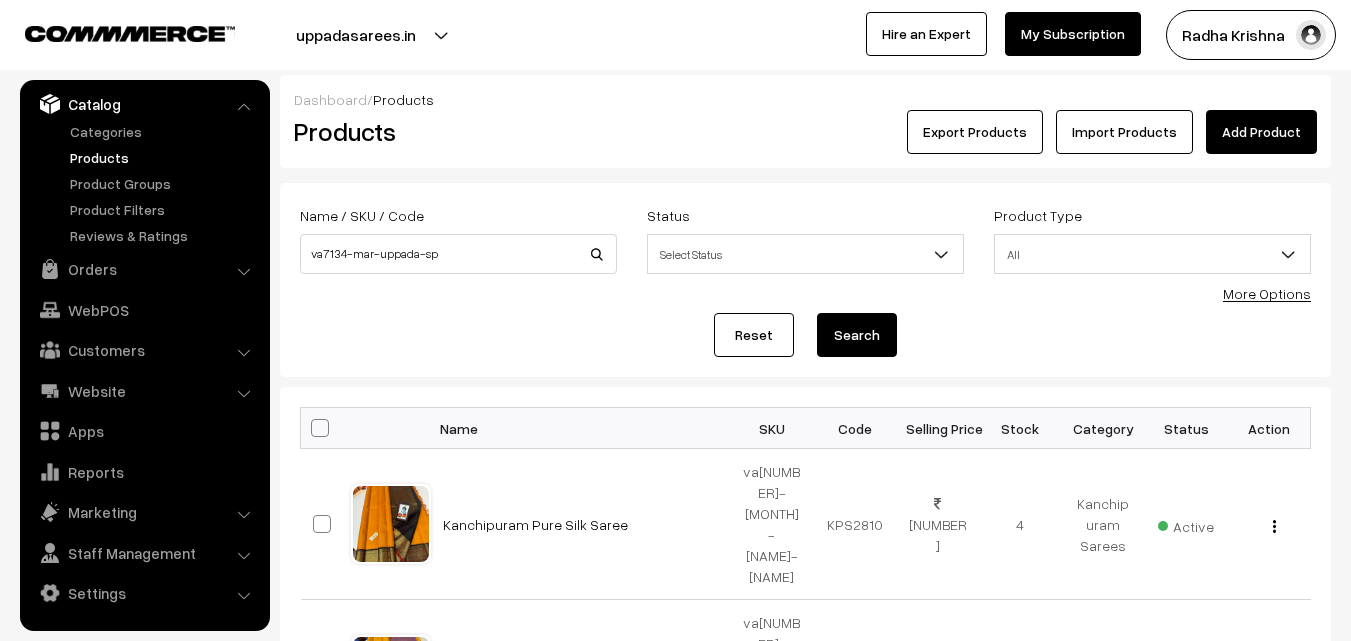 type on "va7134-mar-uppada-sp" 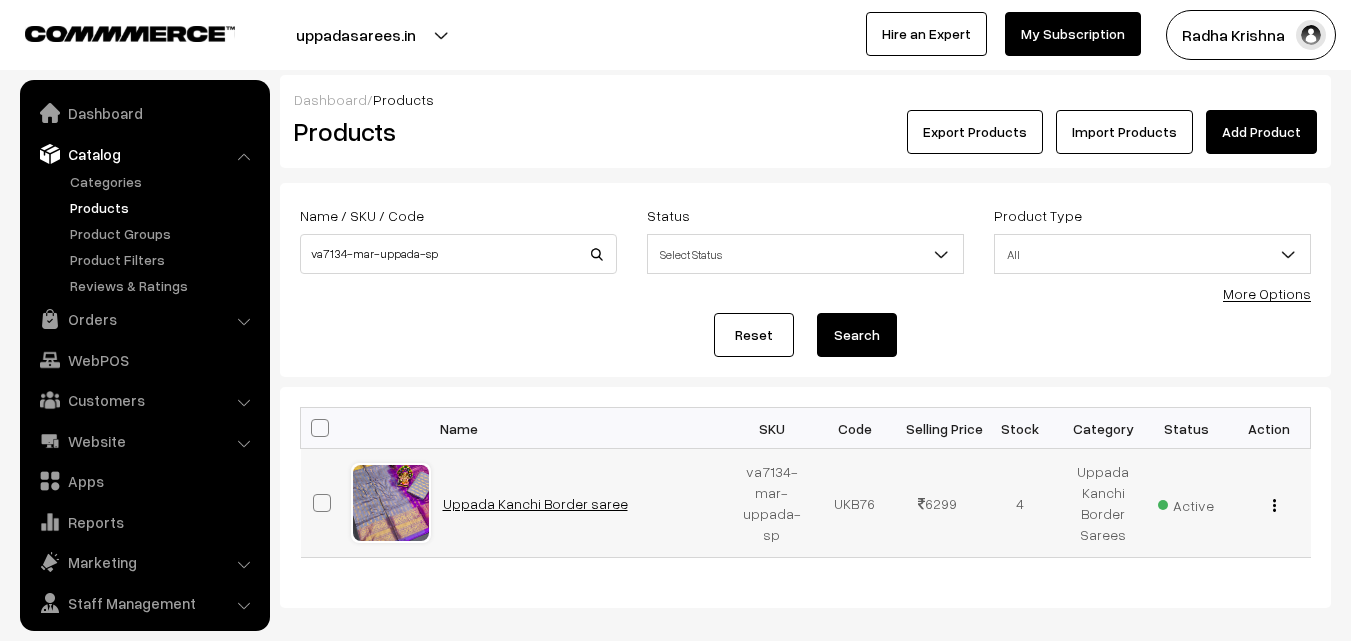 scroll, scrollTop: 0, scrollLeft: 0, axis: both 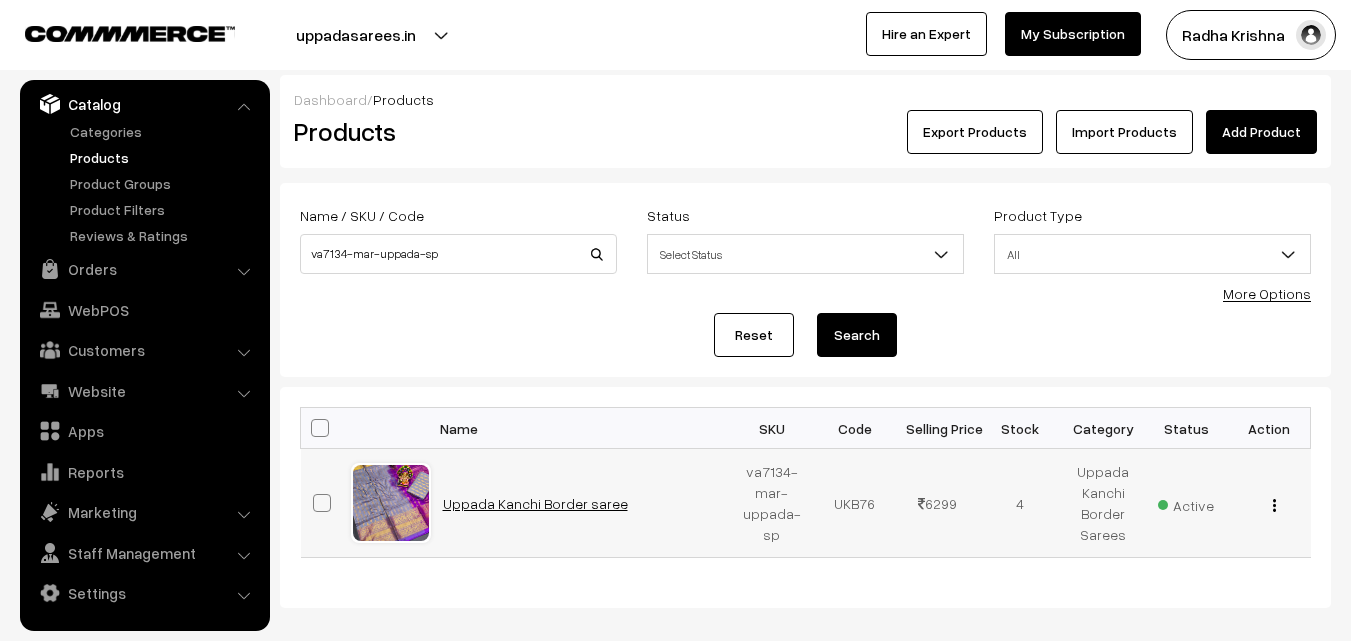 click on "Uppada Kanchi Border saree" at bounding box center (535, 503) 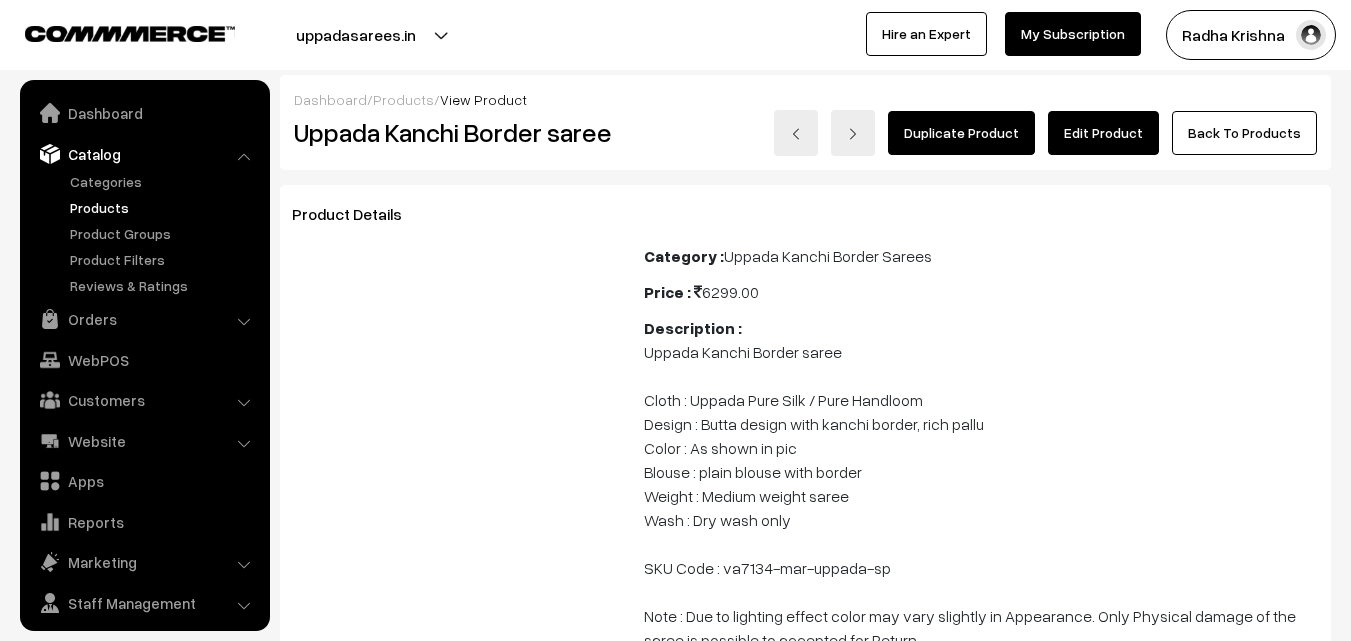 scroll, scrollTop: 0, scrollLeft: 0, axis: both 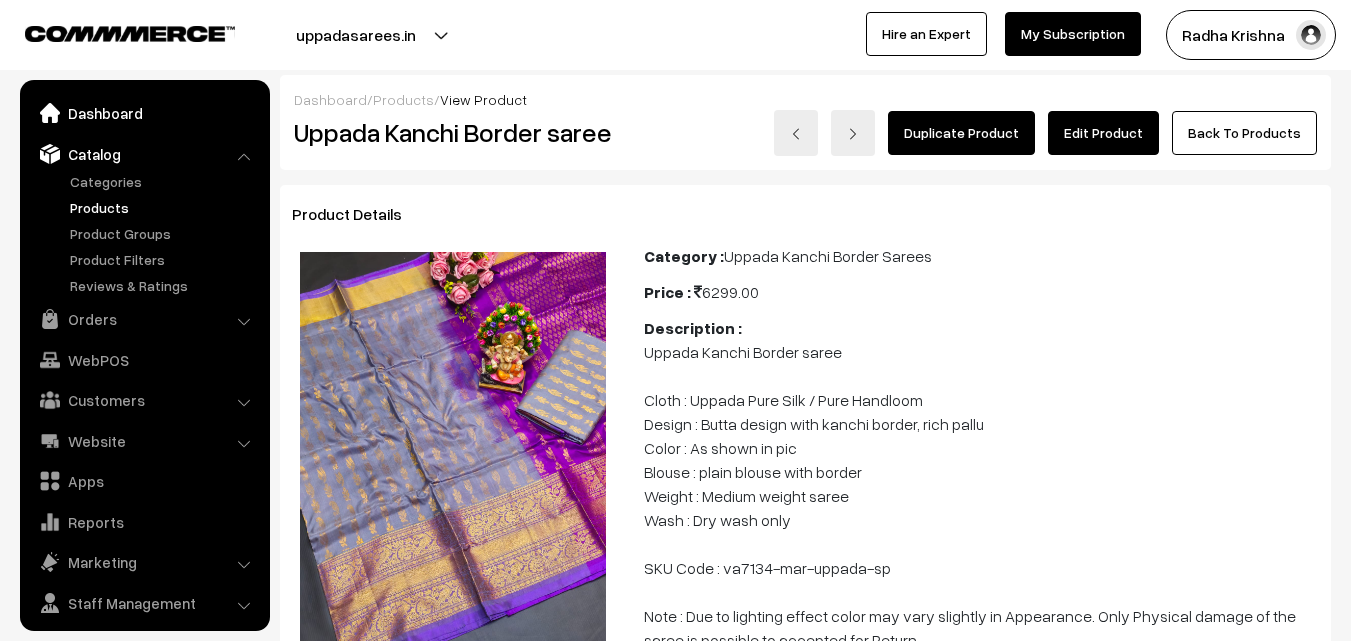 click on "Dashboard" at bounding box center (144, 113) 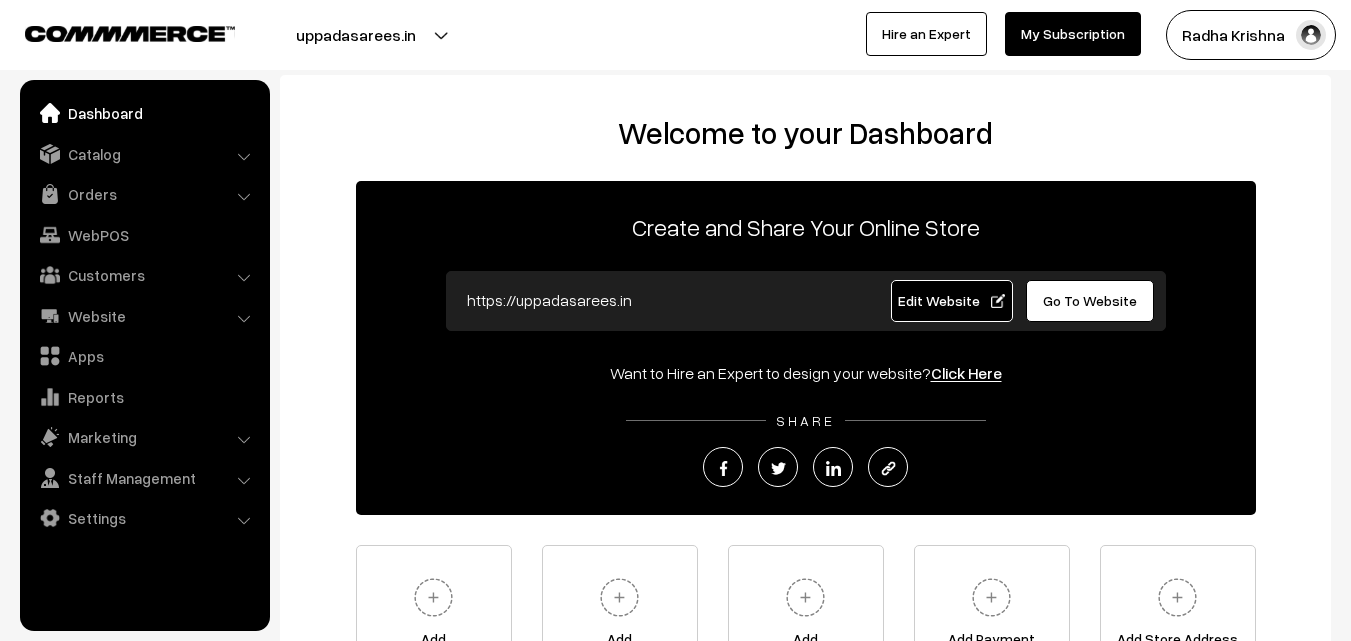 scroll, scrollTop: 0, scrollLeft: 0, axis: both 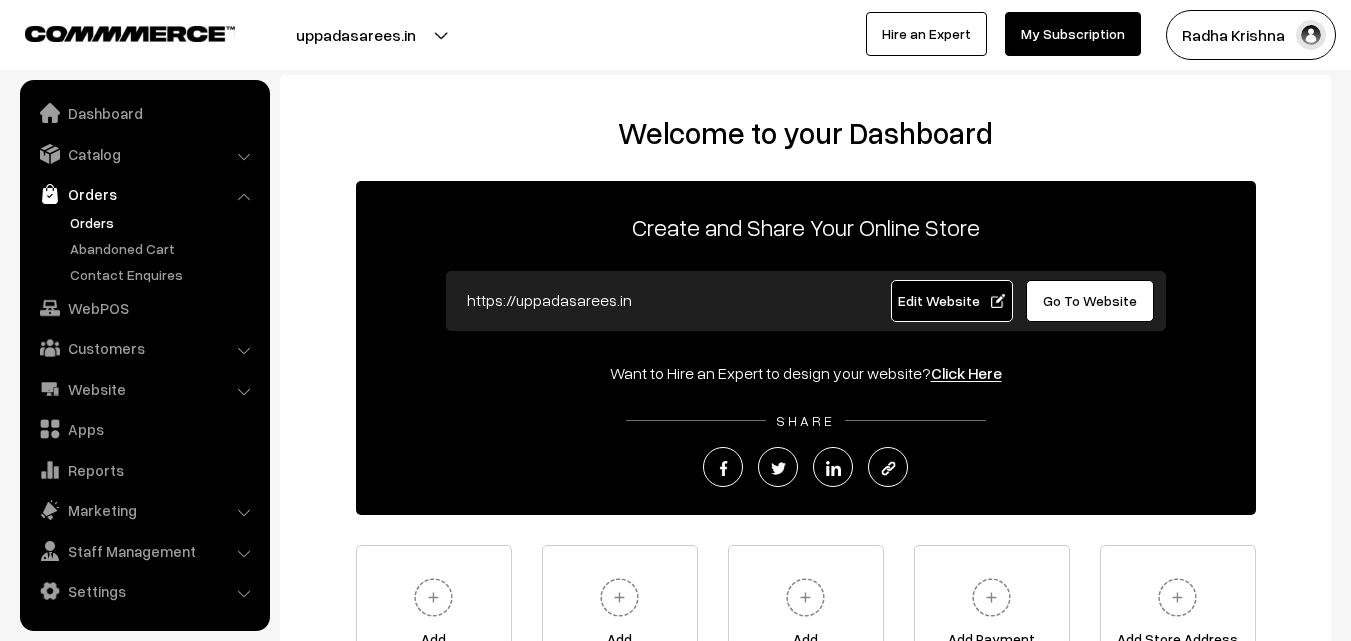 click on "Orders" at bounding box center [164, 222] 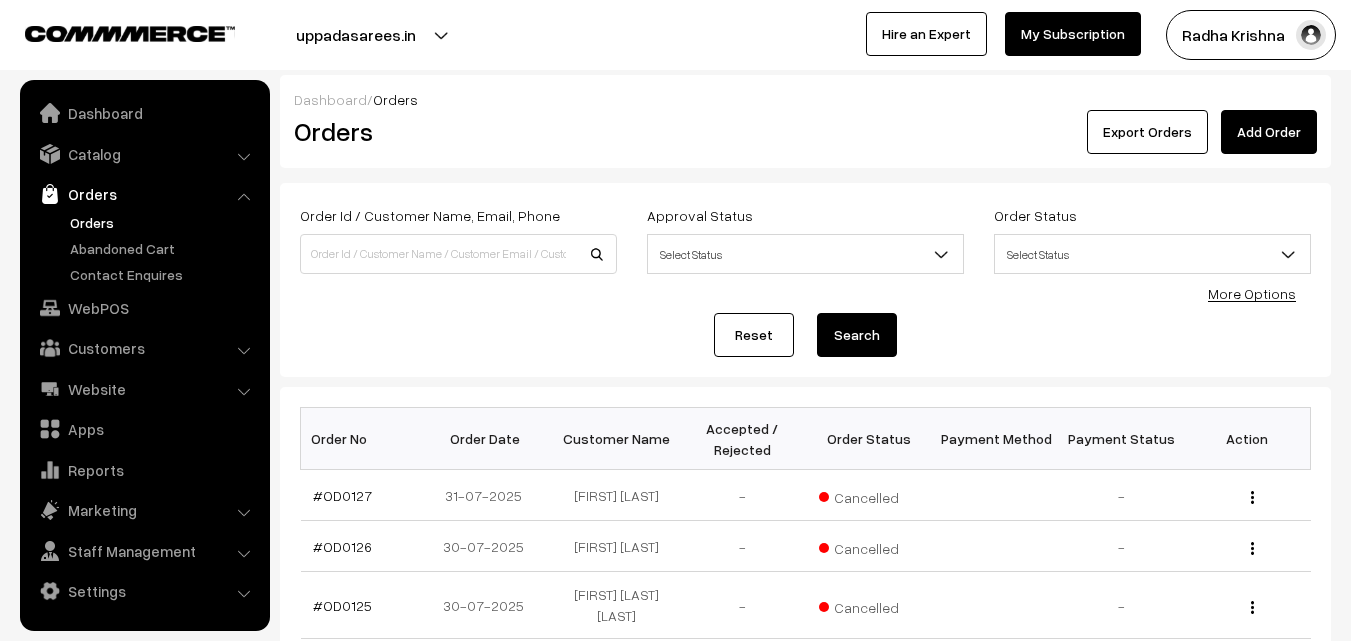 scroll, scrollTop: 0, scrollLeft: 0, axis: both 